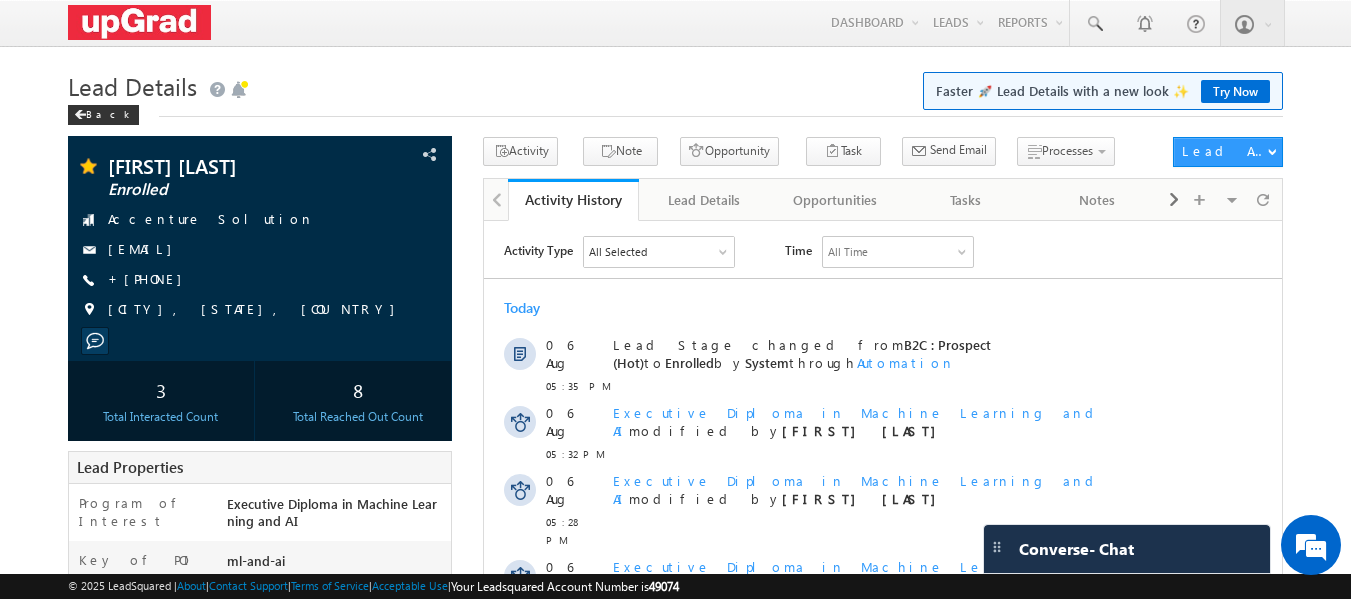 scroll, scrollTop: 0, scrollLeft: 0, axis: both 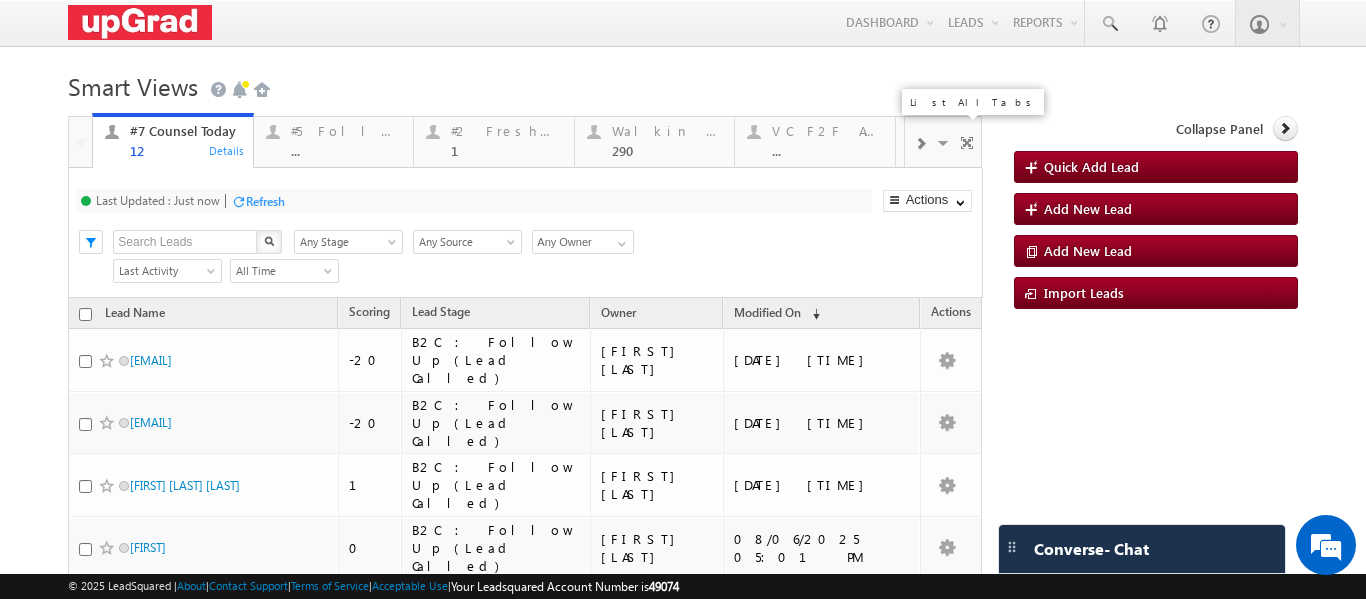 click at bounding box center (945, 146) 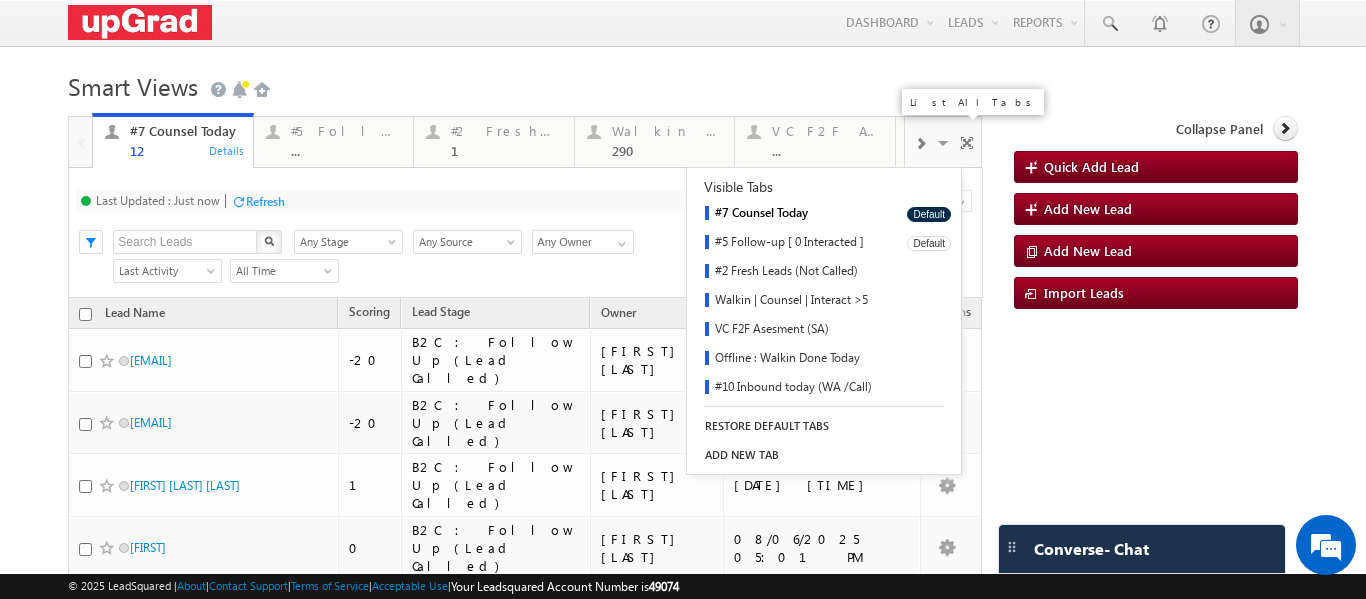 click on "#5 Follow-up [ 0 Interacted ]" at bounding box center (790, 243) 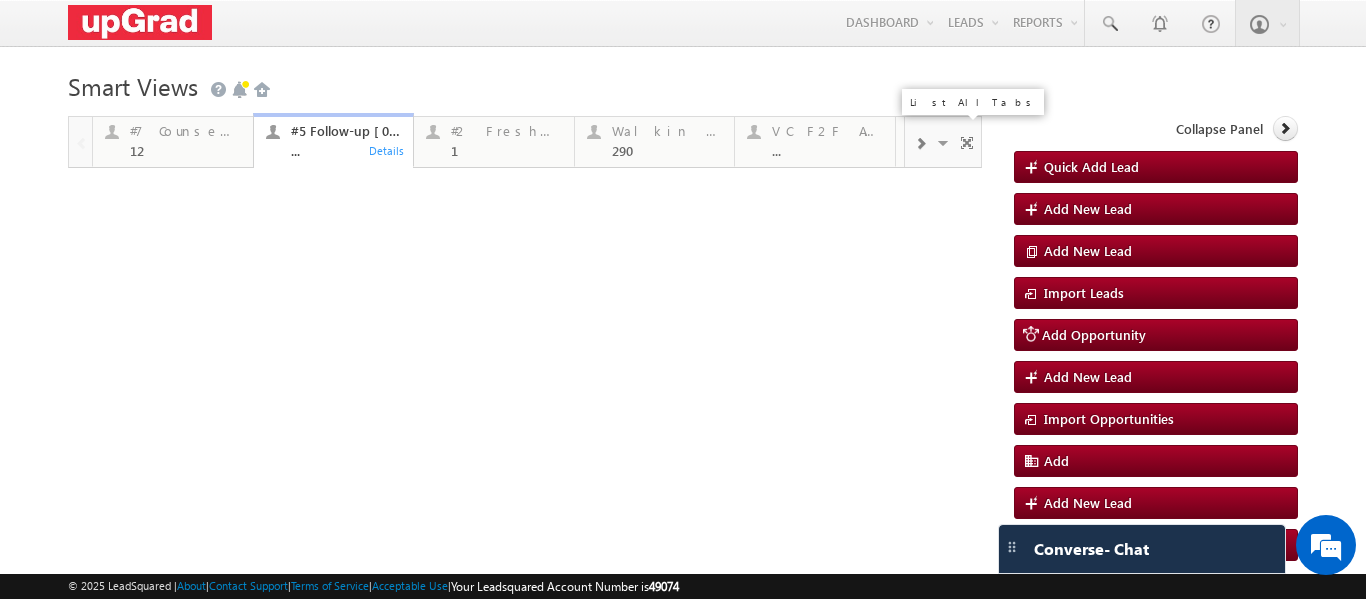 click at bounding box center (945, 146) 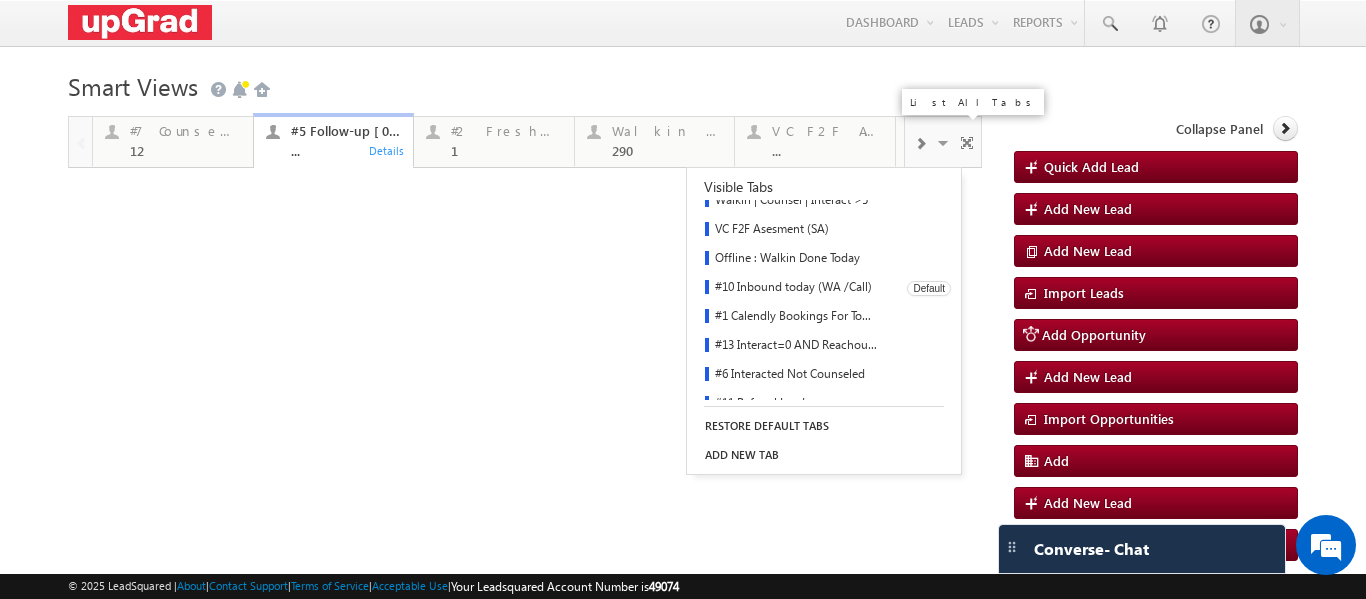 scroll, scrollTop: 0, scrollLeft: 0, axis: both 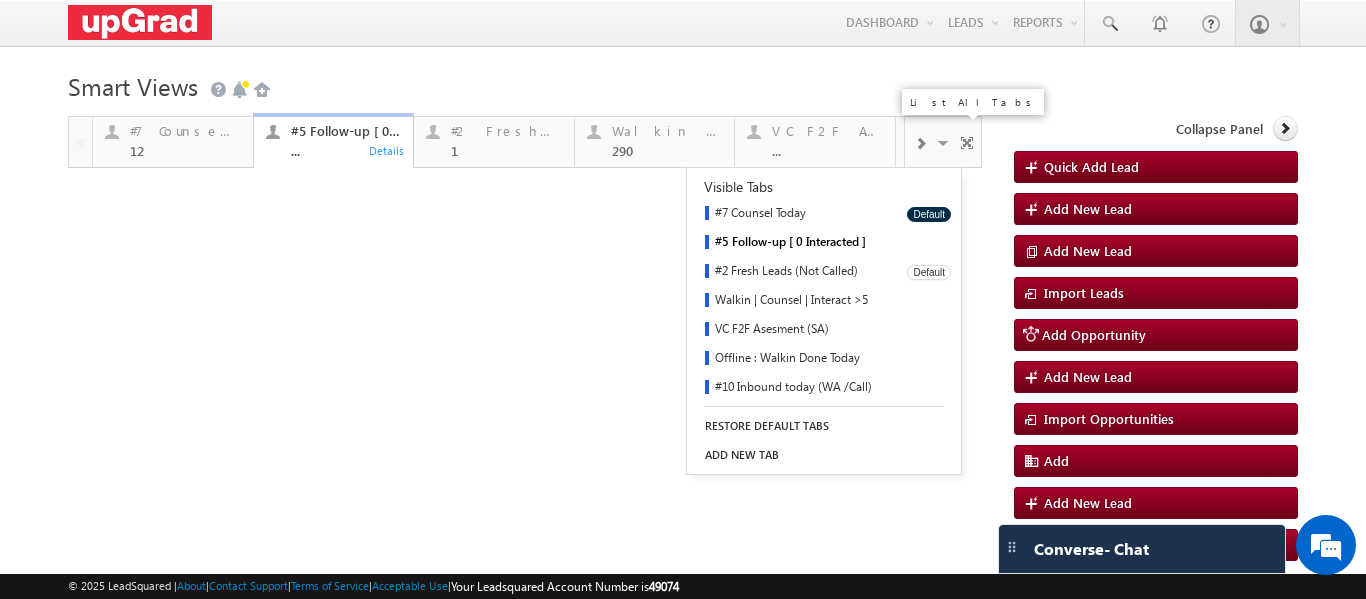 click on "#2 Fresh Leads (Not Called)" at bounding box center (790, 272) 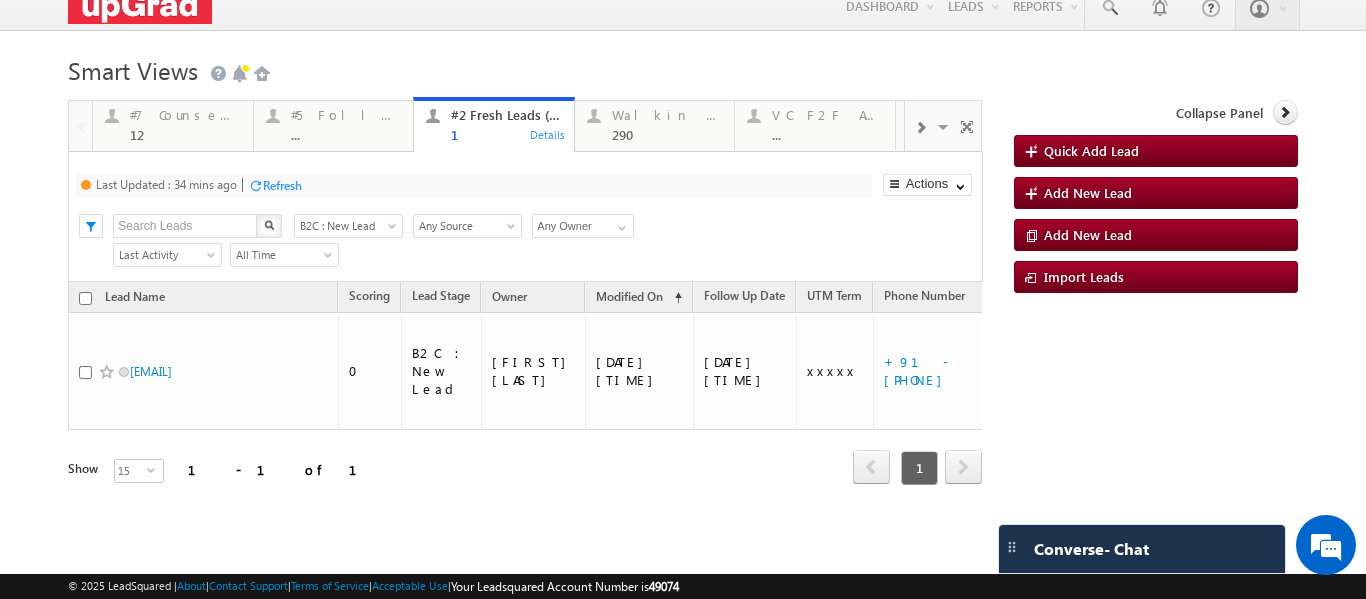 click on "Refresh" at bounding box center (282, 185) 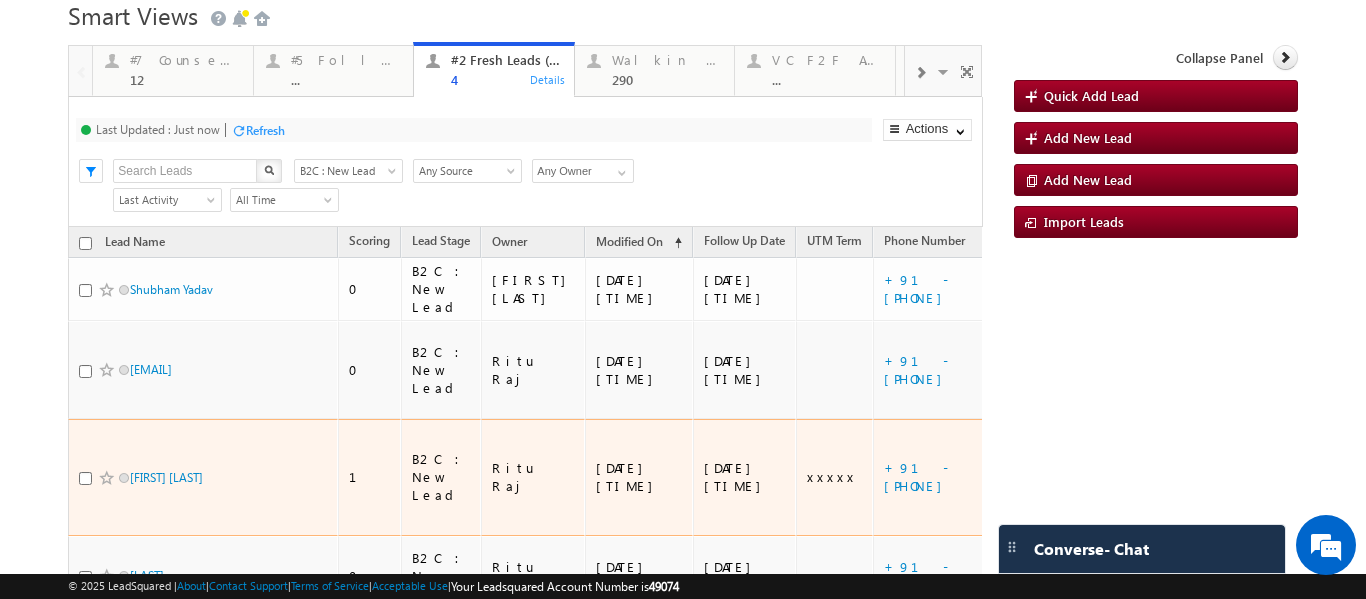 scroll, scrollTop: 176, scrollLeft: 0, axis: vertical 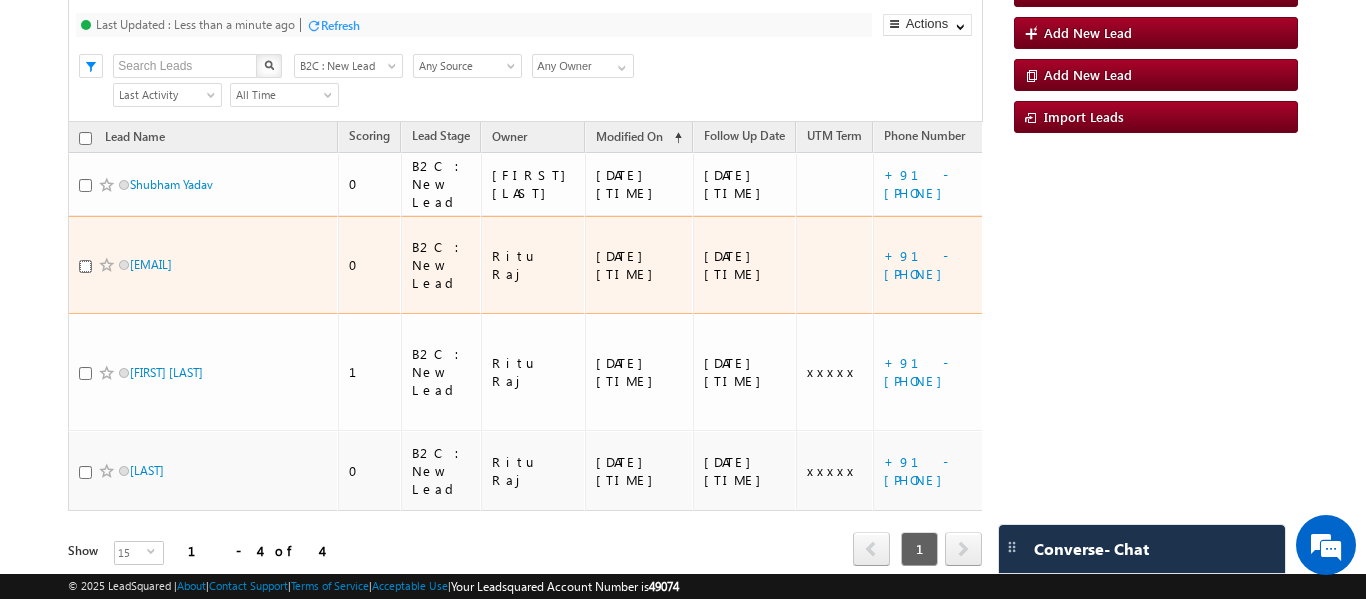click at bounding box center (85, 266) 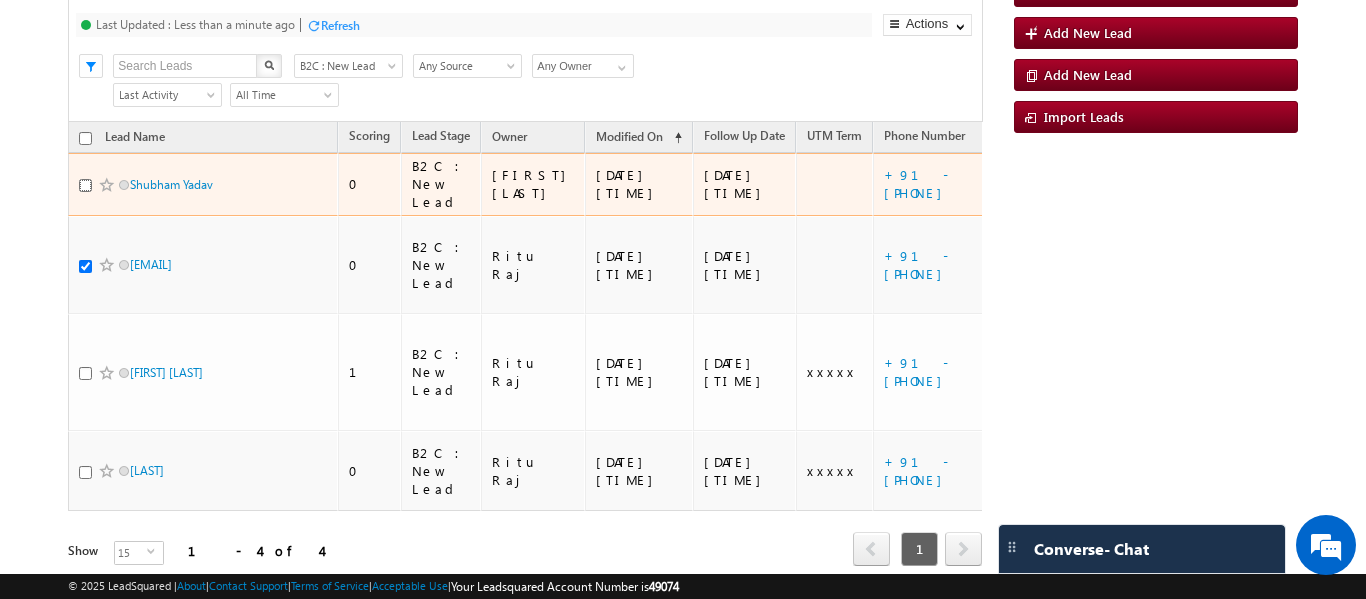 click at bounding box center (85, 185) 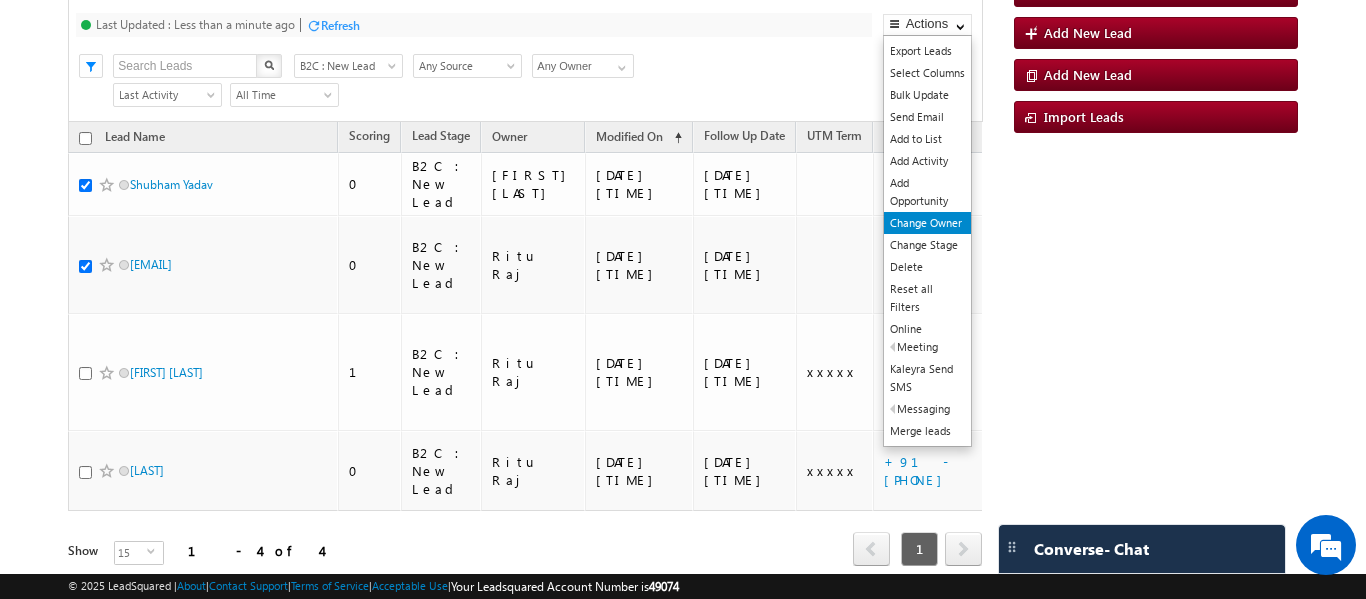 click on "Change Owner" at bounding box center (927, 223) 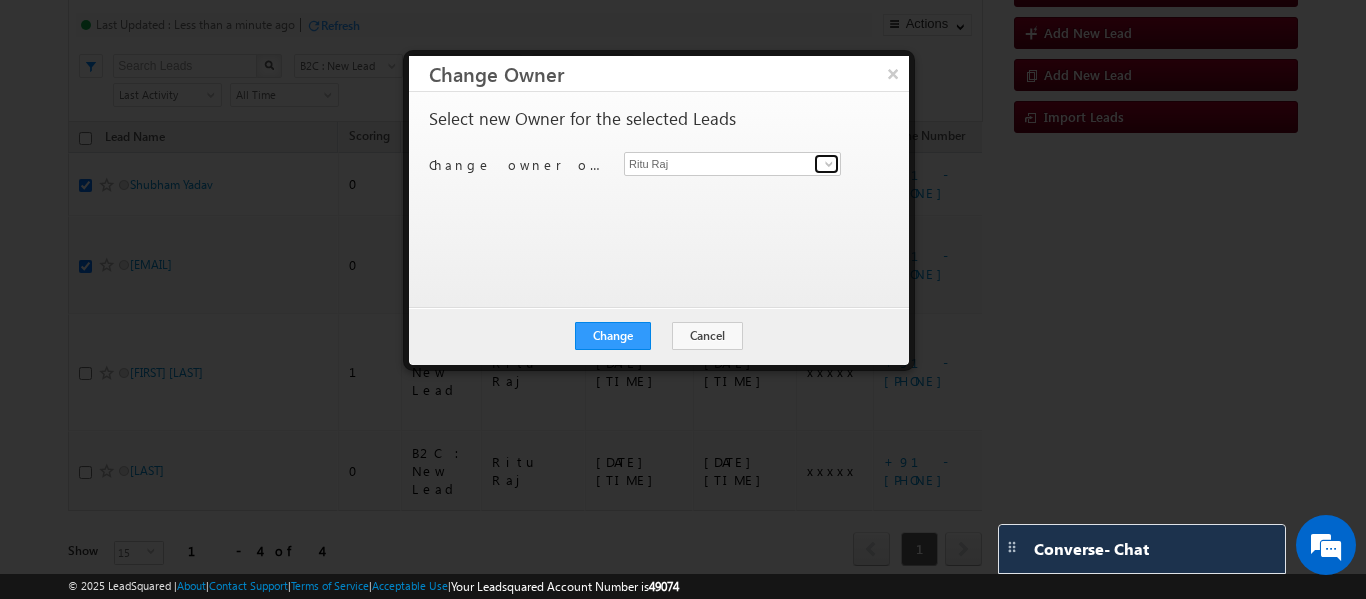 click at bounding box center [829, 164] 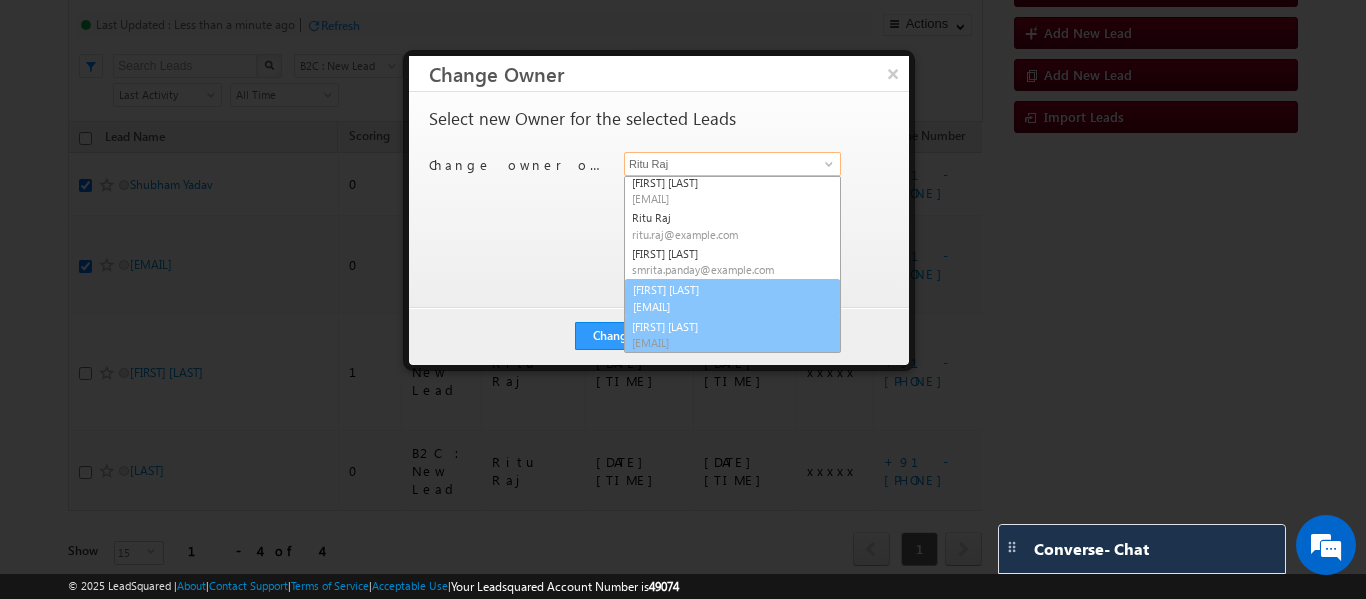 scroll, scrollTop: 74, scrollLeft: 0, axis: vertical 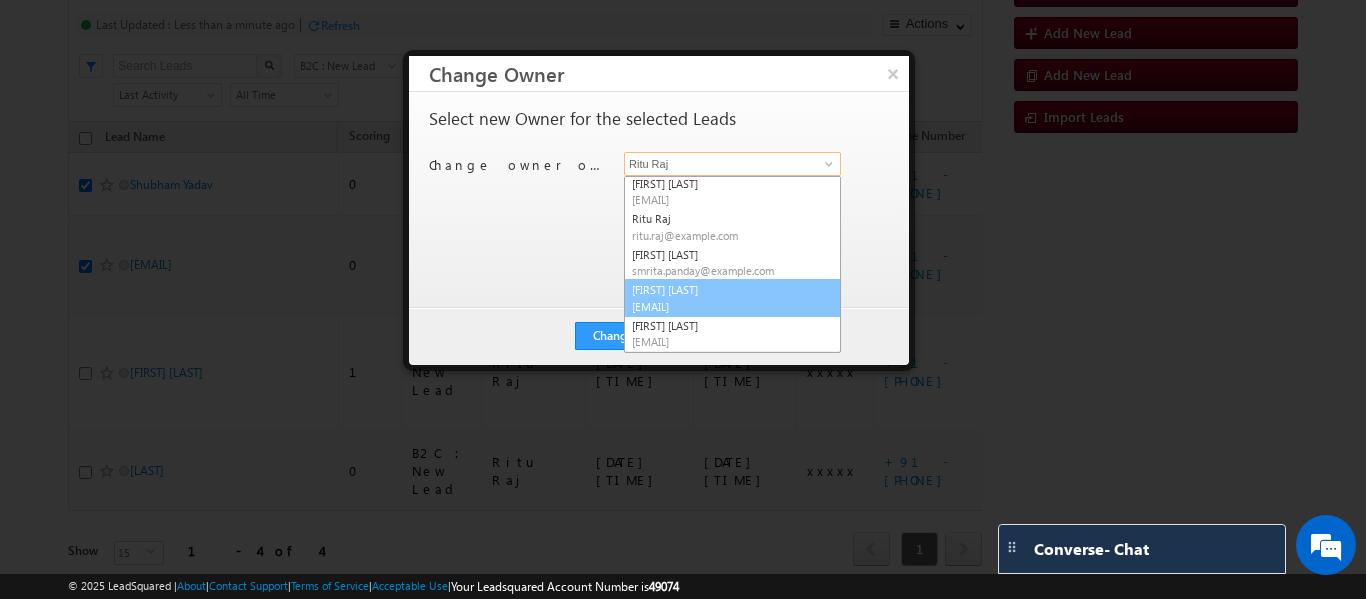 click on "sphoorthi.valmiki@upgrad.com" at bounding box center [732, 306] 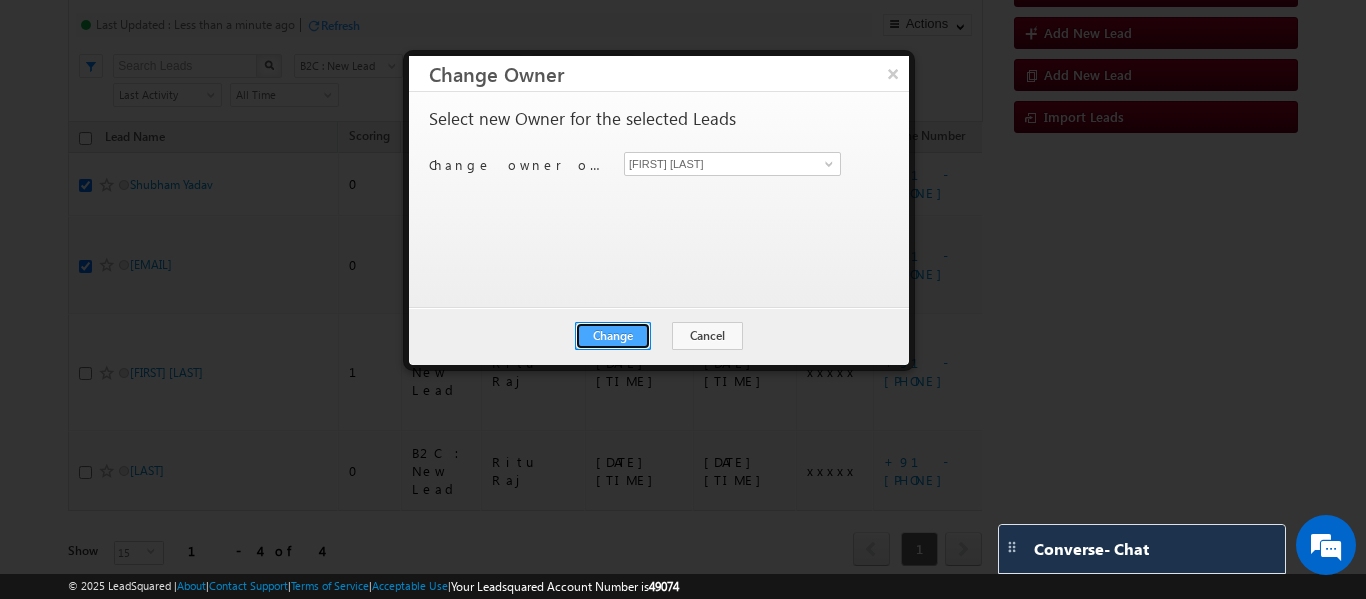 click on "Change" at bounding box center (613, 336) 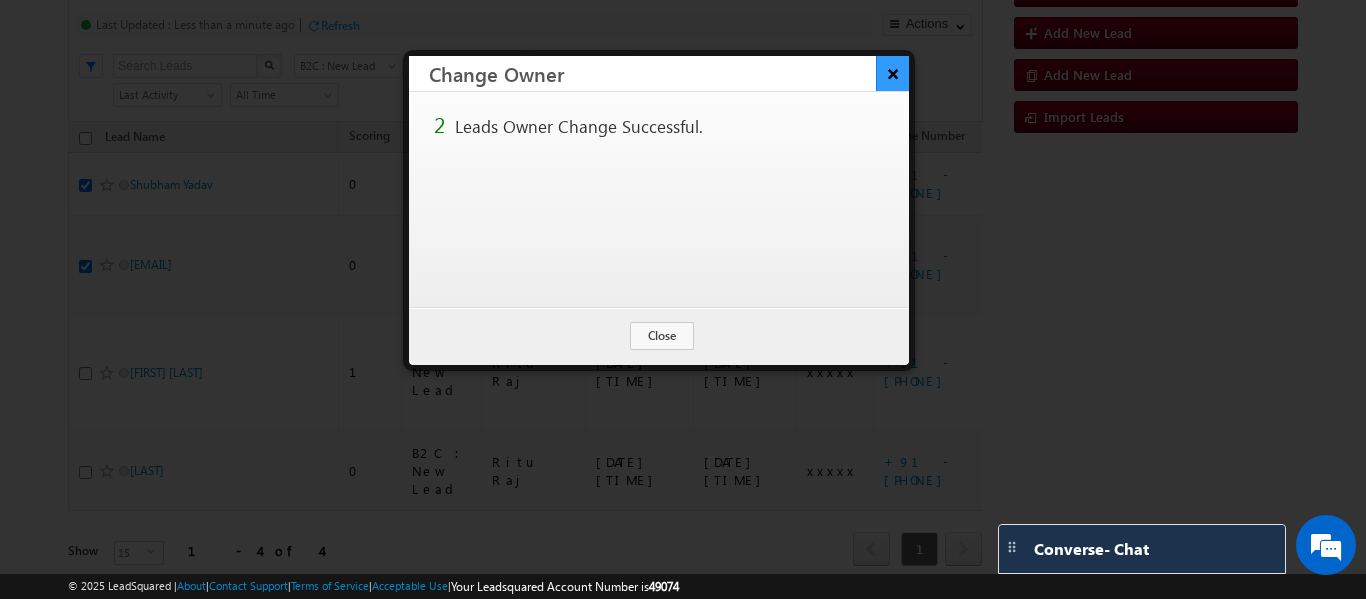 click on "×" at bounding box center [892, 73] 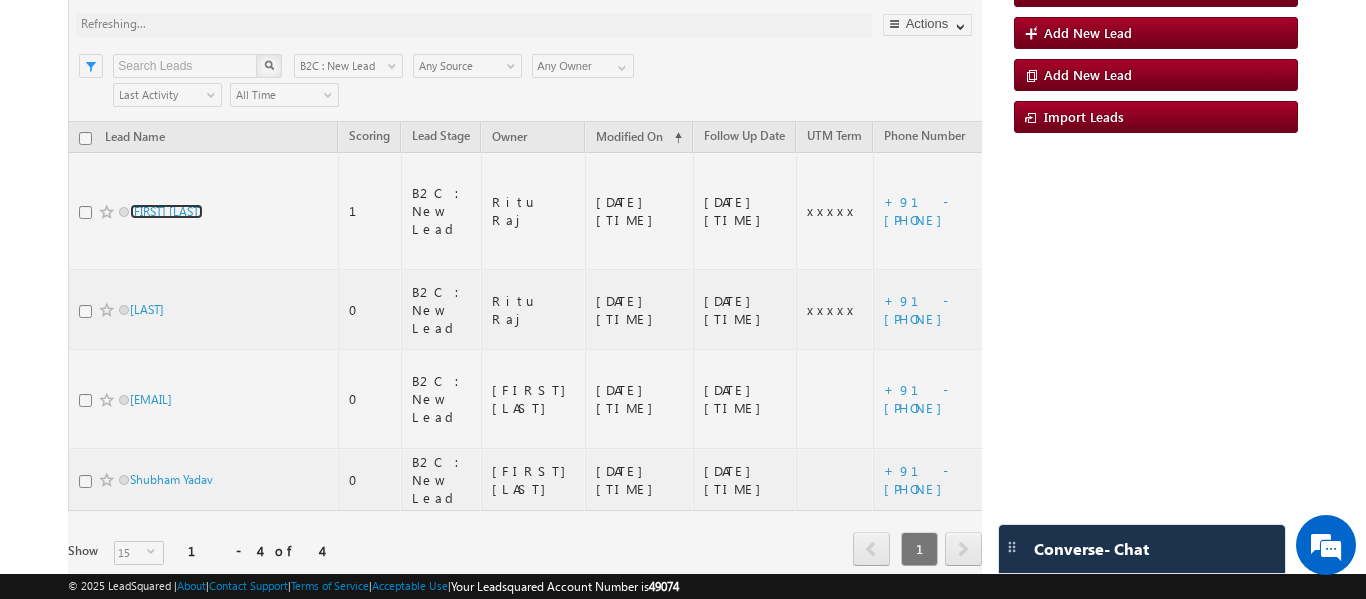 scroll, scrollTop: 32, scrollLeft: 0, axis: vertical 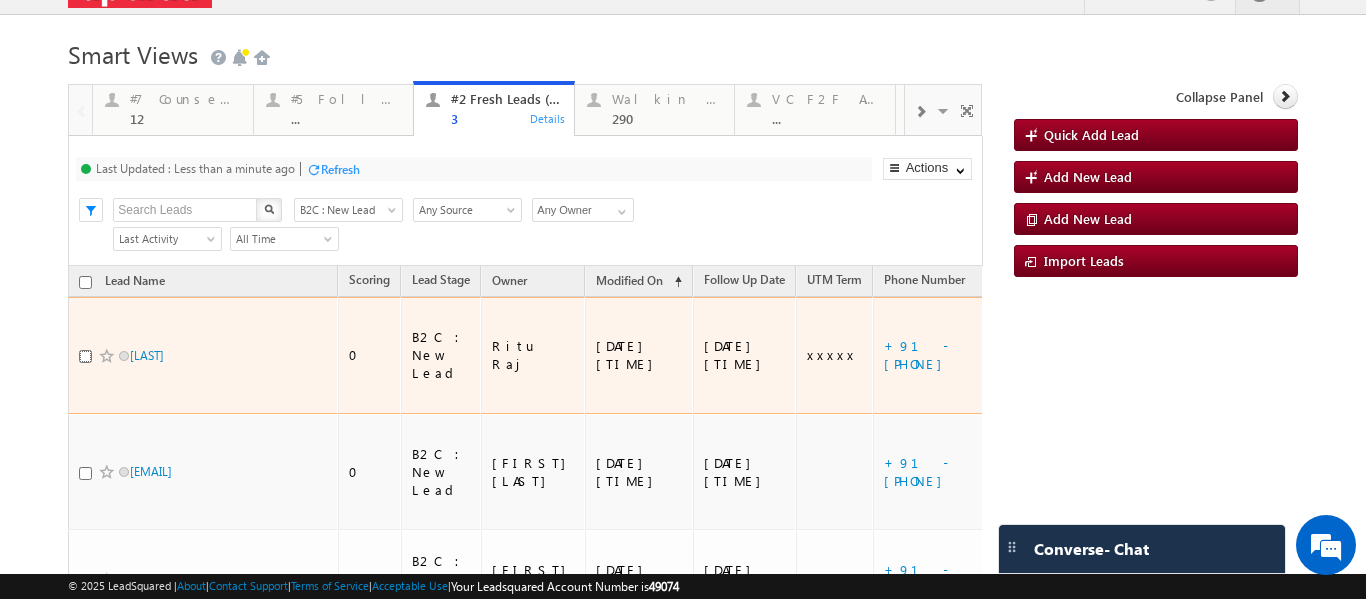 click at bounding box center [85, 356] 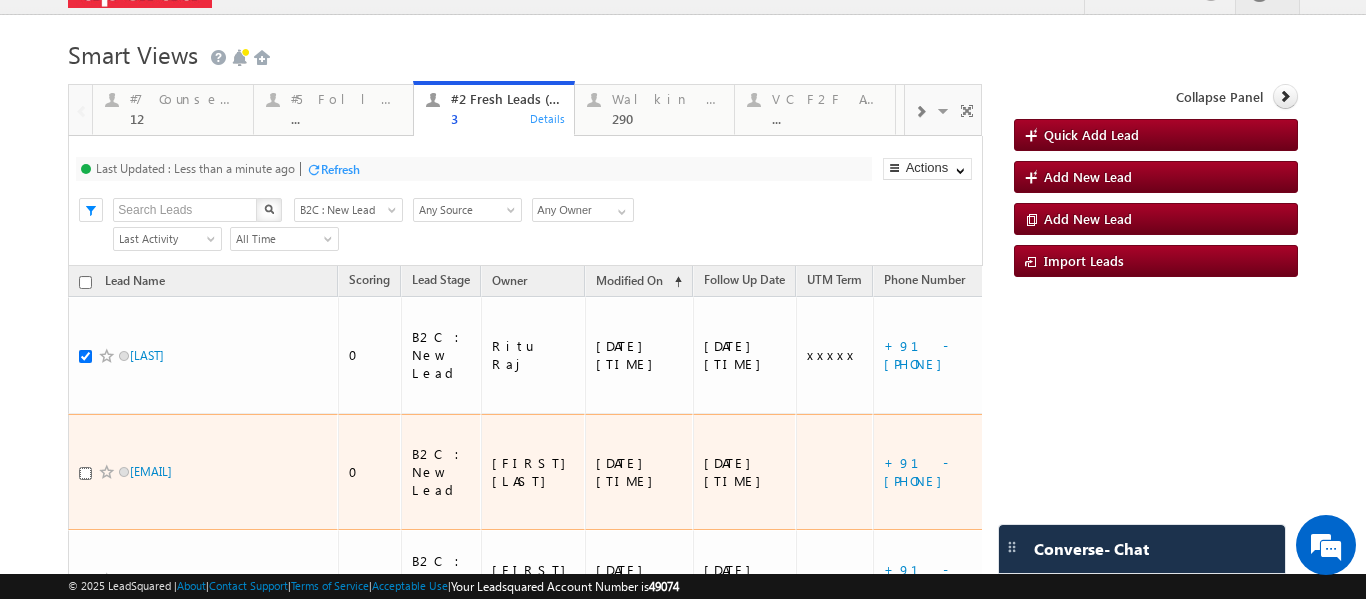 click at bounding box center (85, 473) 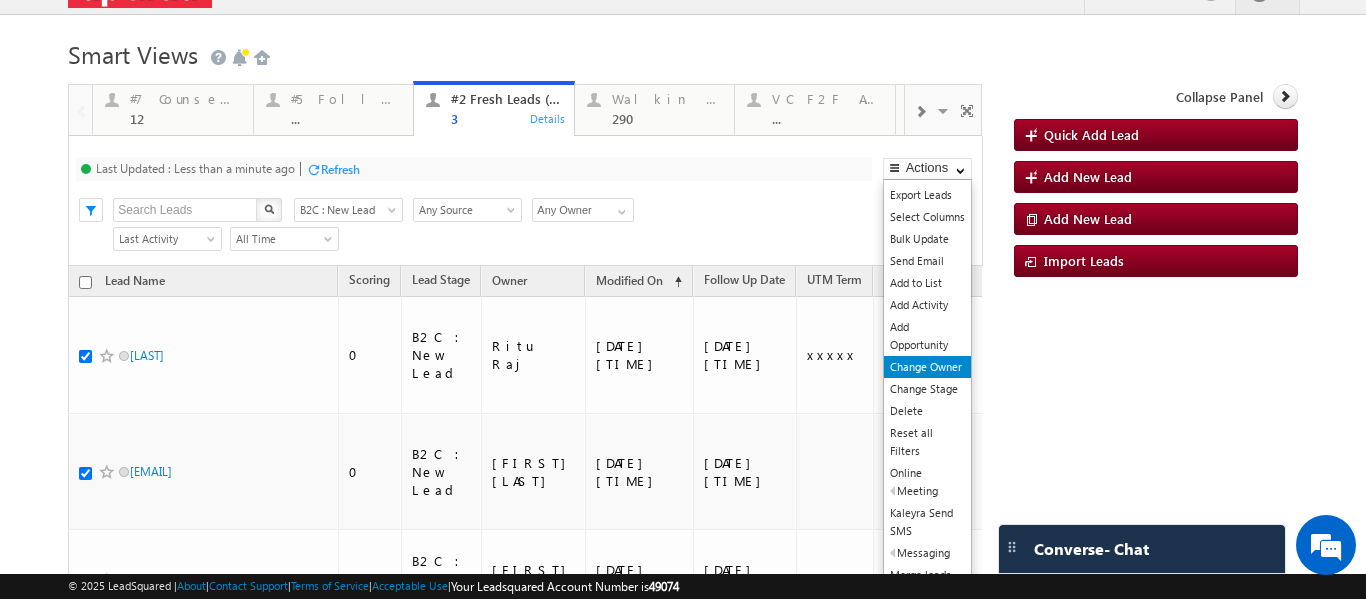 click on "Change Owner" at bounding box center [927, 367] 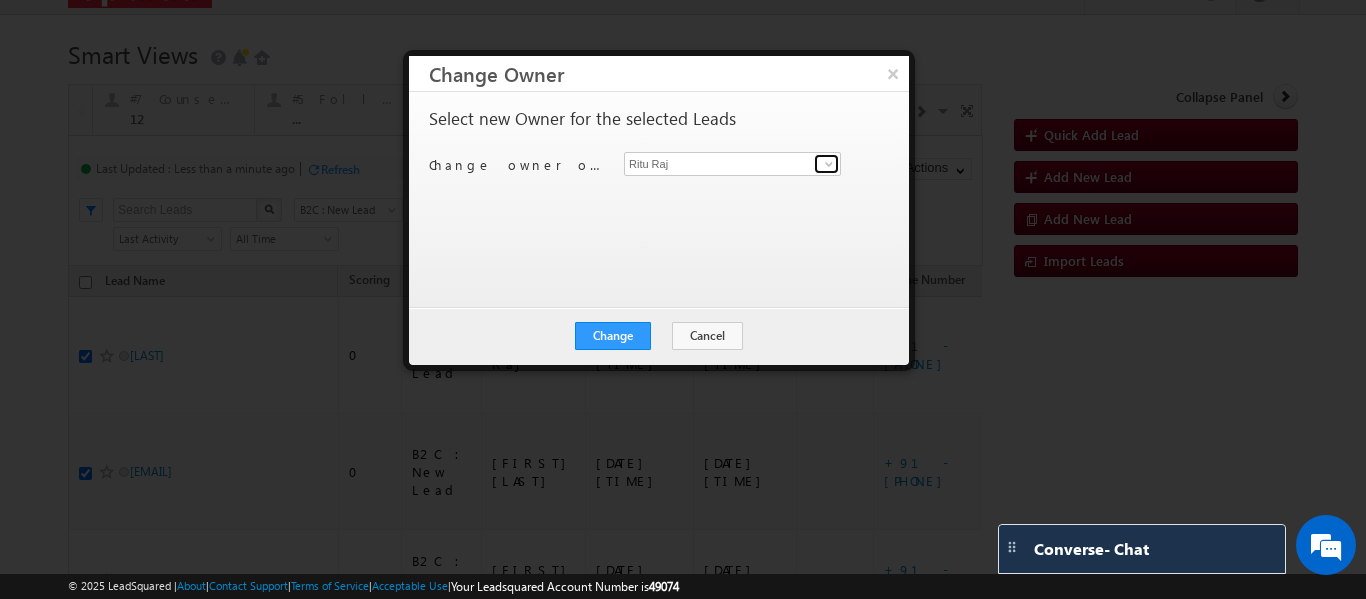 click at bounding box center (829, 164) 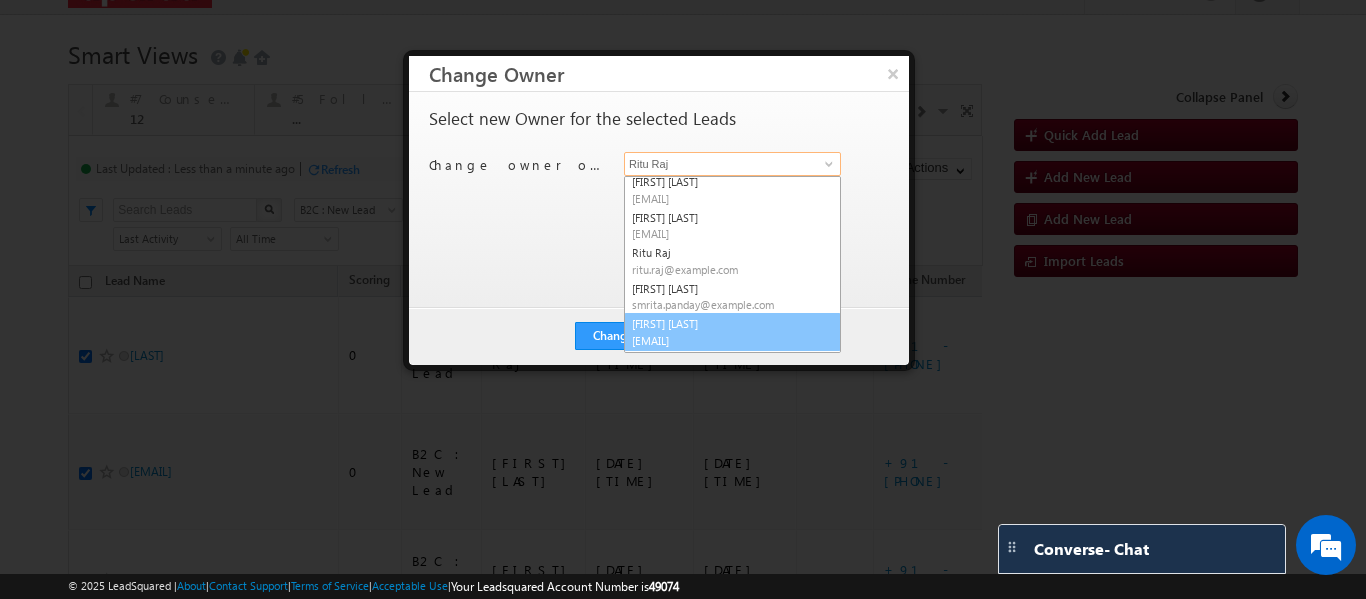 scroll, scrollTop: 73, scrollLeft: 0, axis: vertical 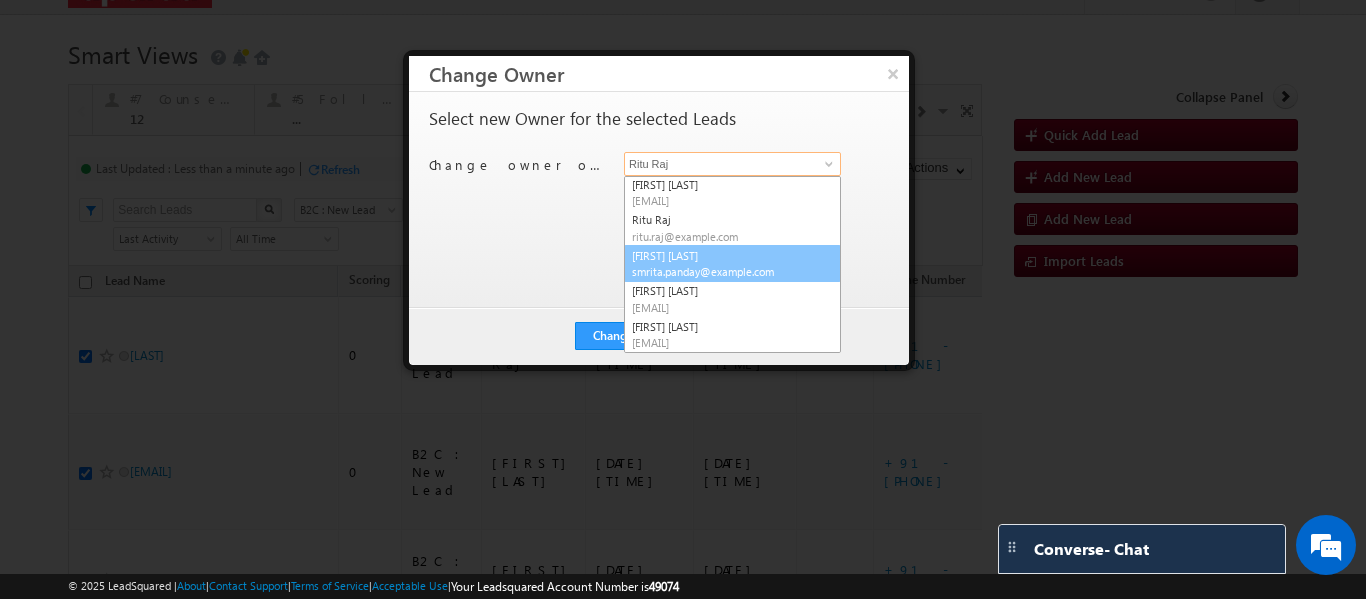 click on "smrita.panday@upgrad.com" at bounding box center (732, 271) 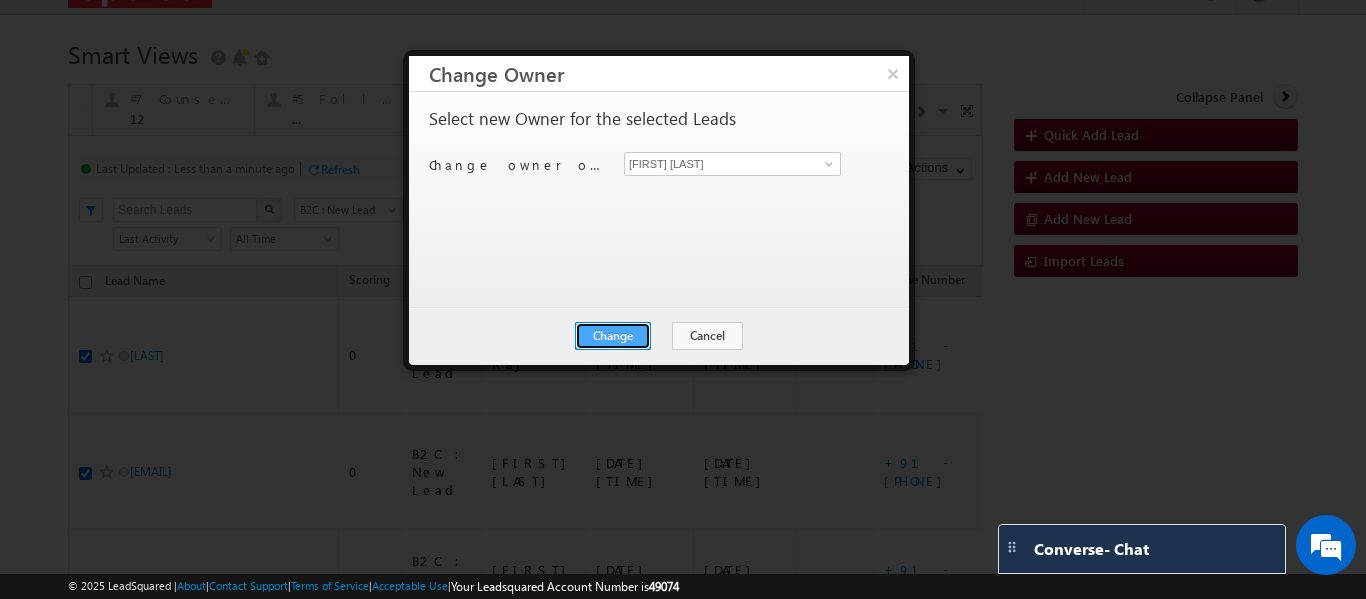 click on "Change" at bounding box center [613, 336] 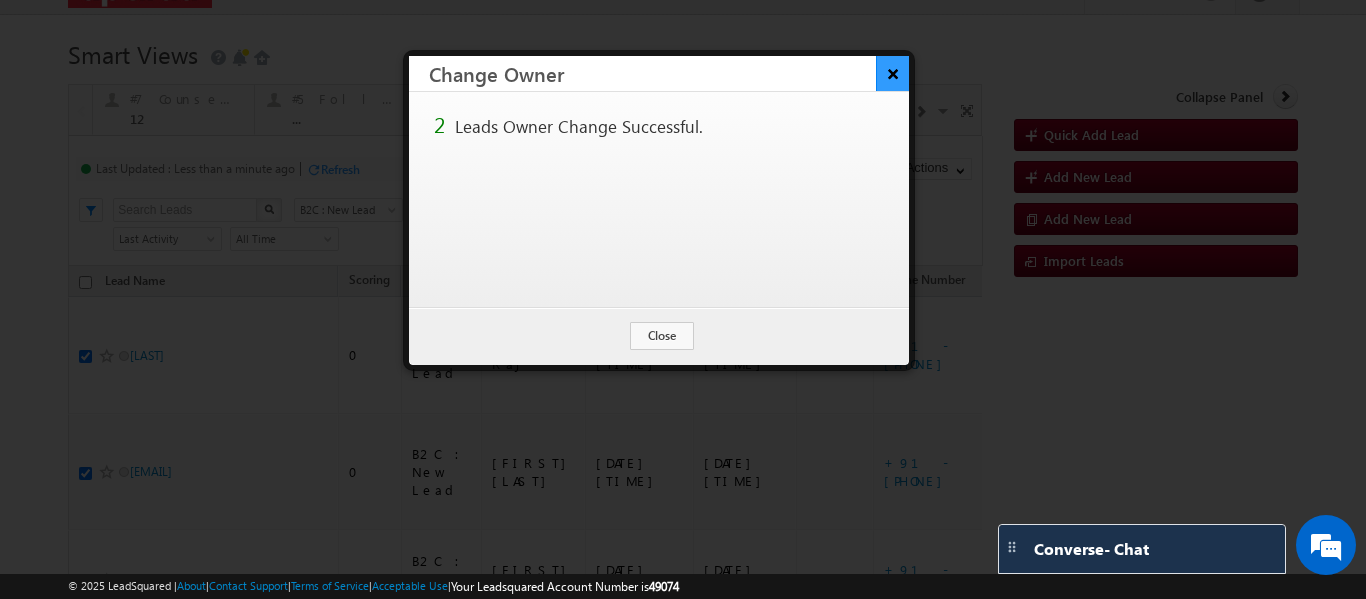click on "×" at bounding box center (892, 73) 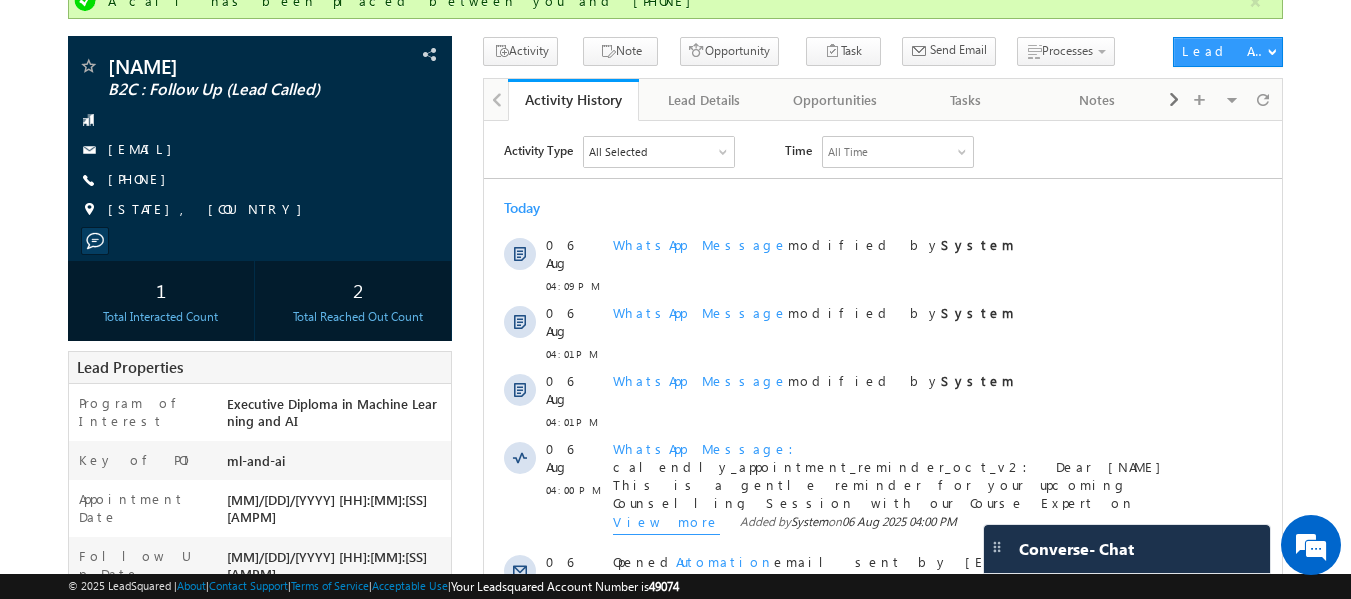 scroll, scrollTop: 0, scrollLeft: 0, axis: both 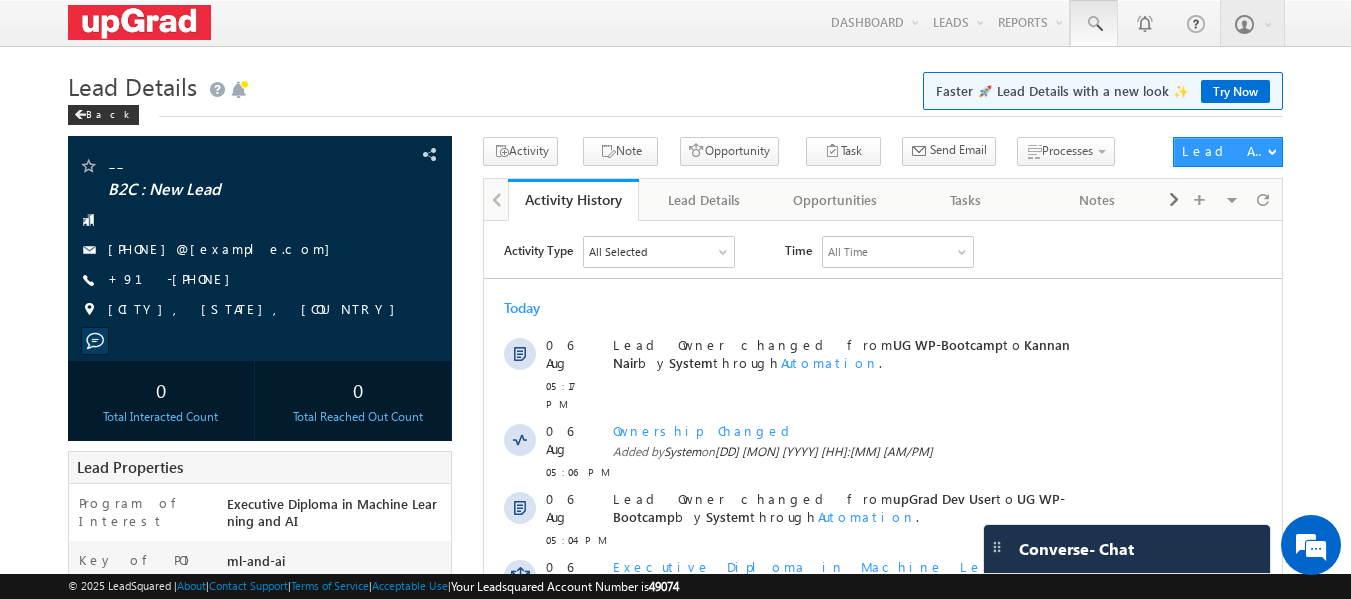click at bounding box center (1094, 23) 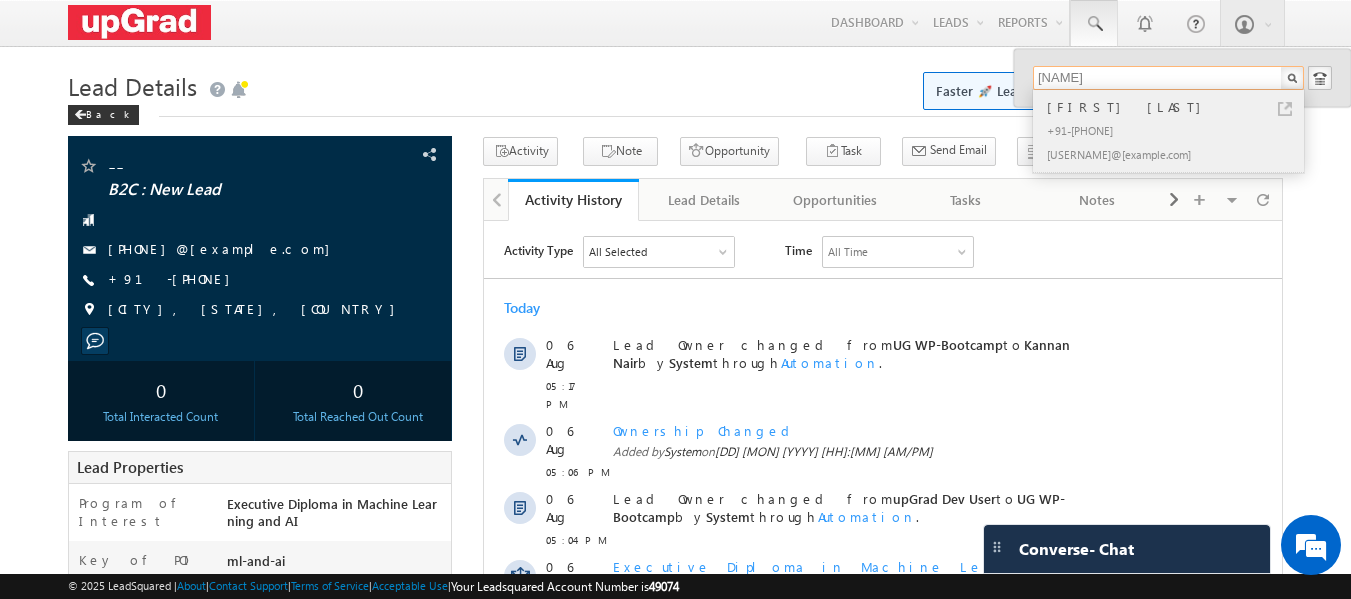 type on "[NAME]" 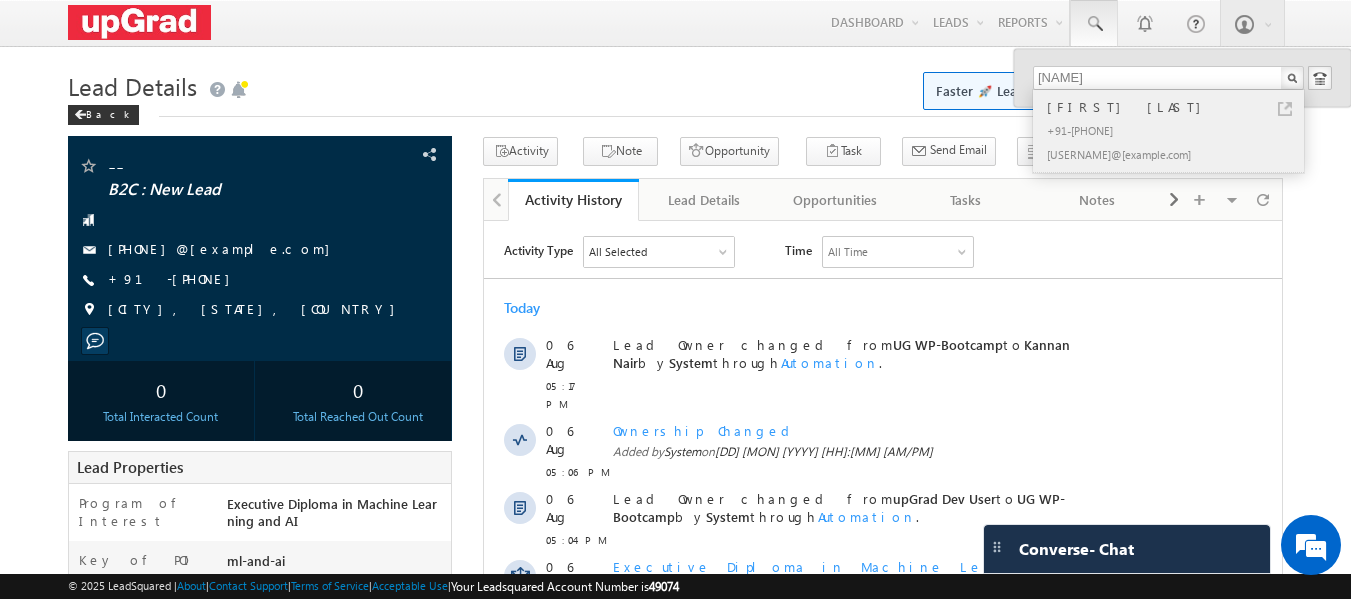 click on "[FIRST] [LAST]" at bounding box center [1177, 107] 